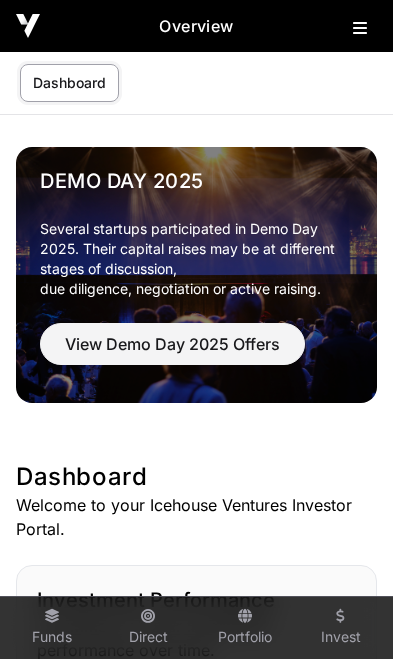 scroll, scrollTop: 0, scrollLeft: 0, axis: both 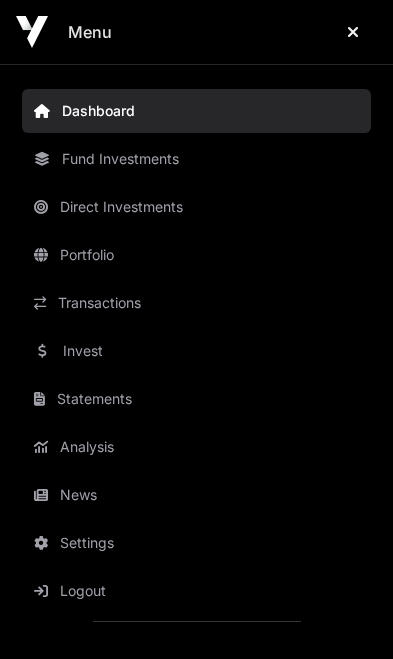 click on "News" 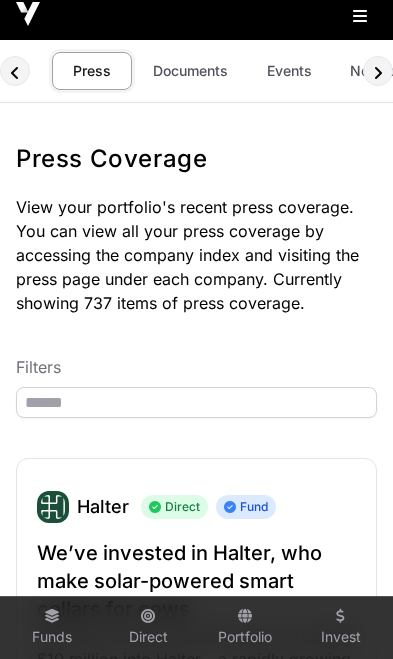 scroll, scrollTop: 0, scrollLeft: 0, axis: both 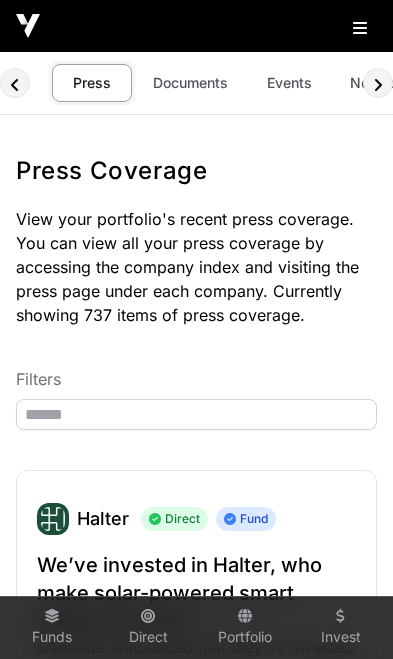 click on "Documents" 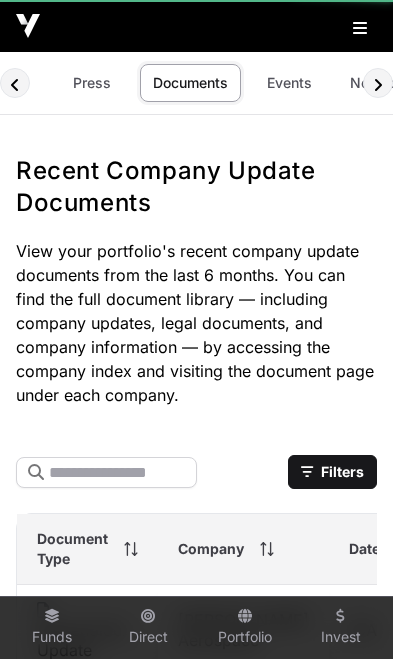 scroll, scrollTop: 0, scrollLeft: 8, axis: horizontal 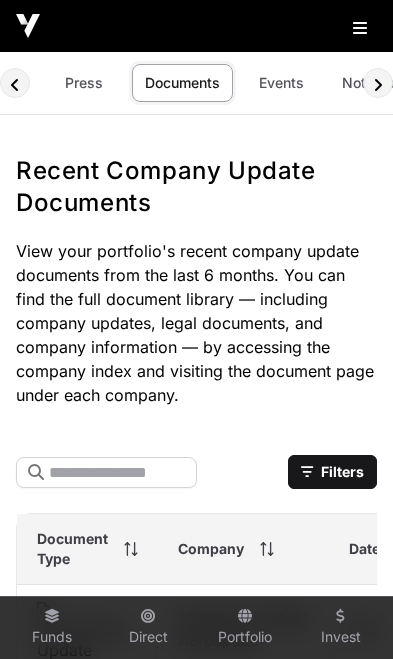 click on "Events" 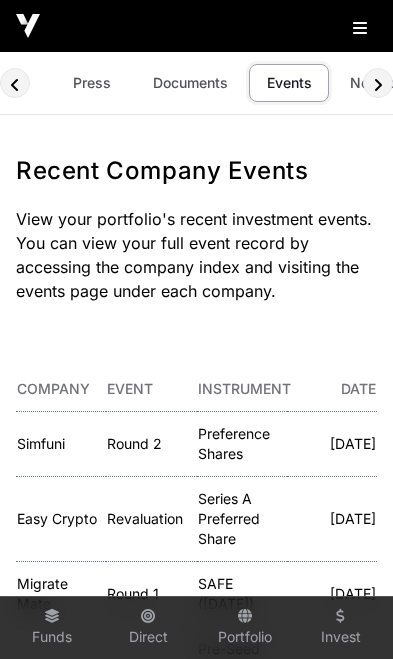 scroll, scrollTop: 0, scrollLeft: 118, axis: horizontal 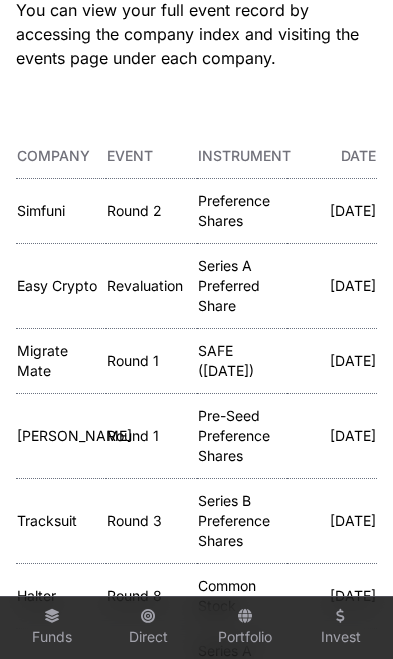 click on "Simfuni" 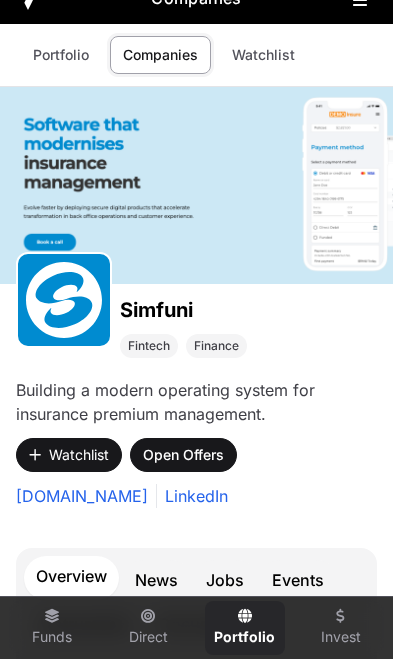 scroll, scrollTop: 0, scrollLeft: 0, axis: both 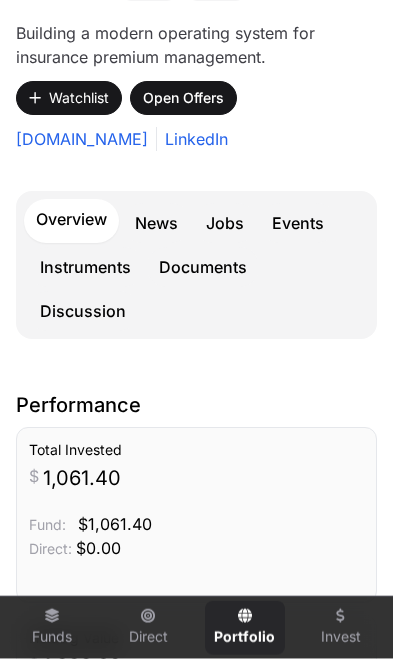 click on "Events" 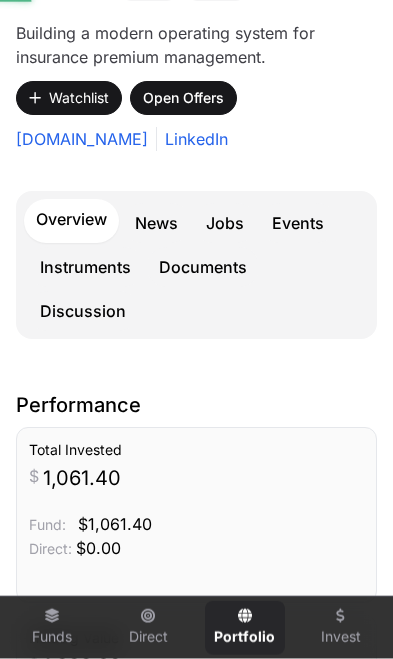 scroll, scrollTop: 386, scrollLeft: 0, axis: vertical 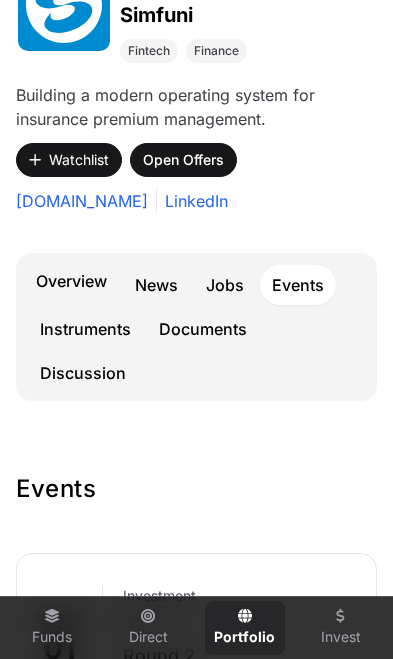 click on "Overview" 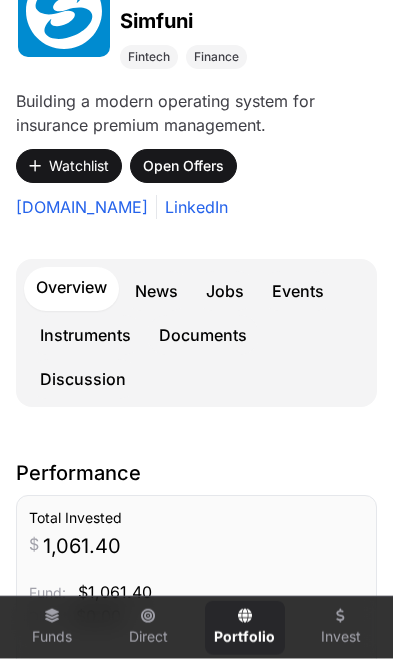scroll, scrollTop: 318, scrollLeft: 0, axis: vertical 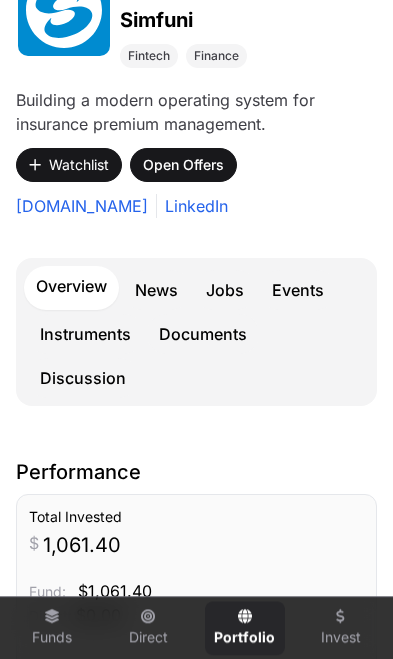 click on "$ 1,061.40" 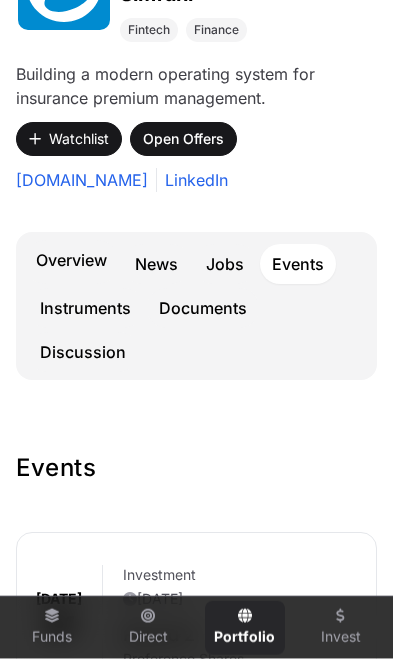 scroll, scrollTop: 345, scrollLeft: 0, axis: vertical 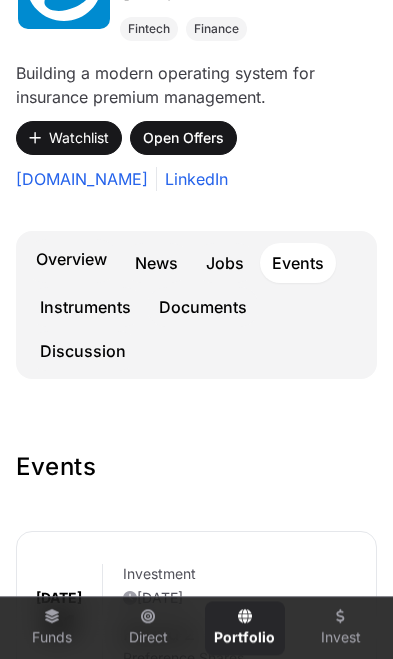 click on "News" 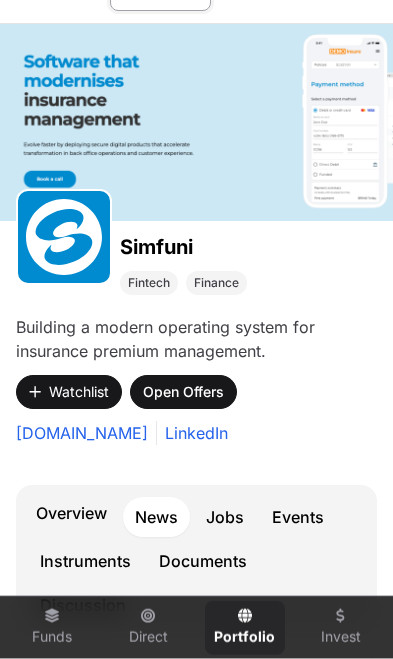 scroll, scrollTop: 0, scrollLeft: 0, axis: both 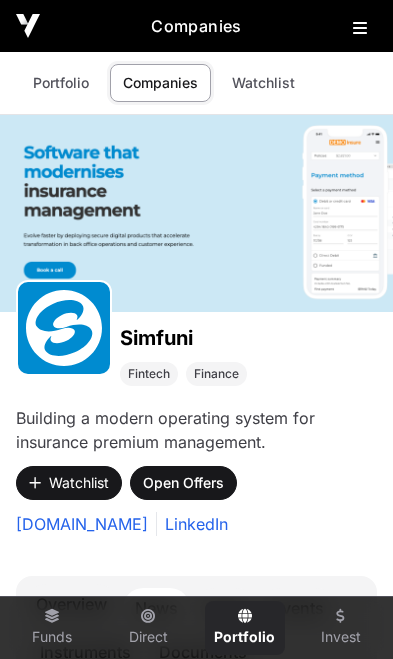 click 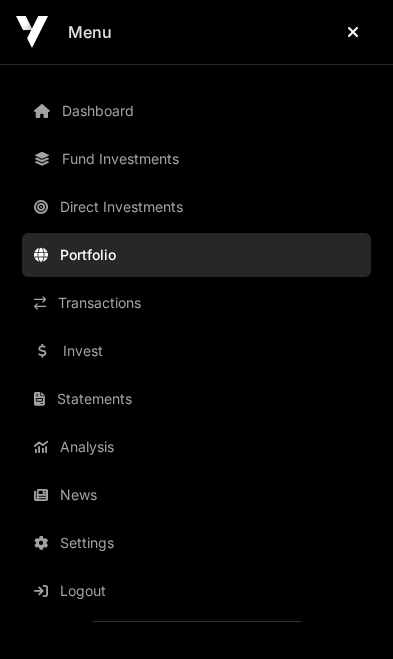 click on "News" 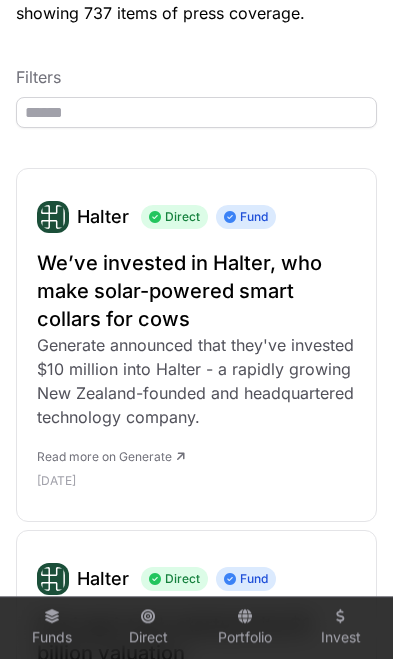 scroll, scrollTop: 0, scrollLeft: 0, axis: both 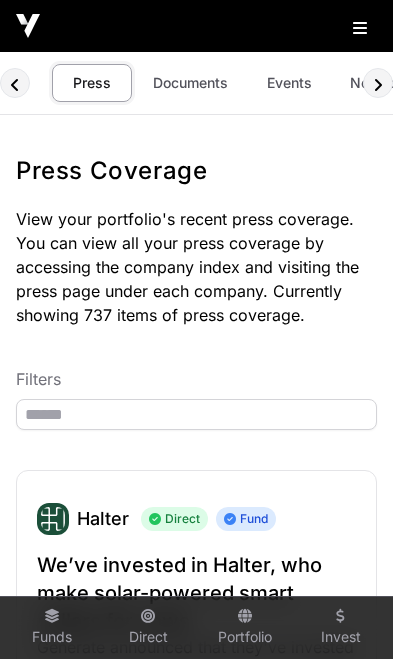 click on "Events" 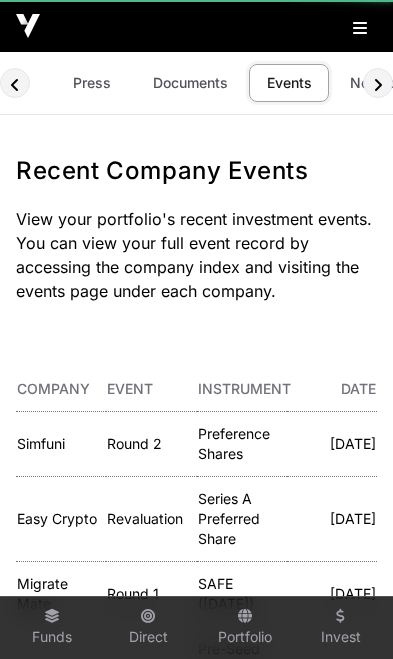 scroll, scrollTop: 0, scrollLeft: 118, axis: horizontal 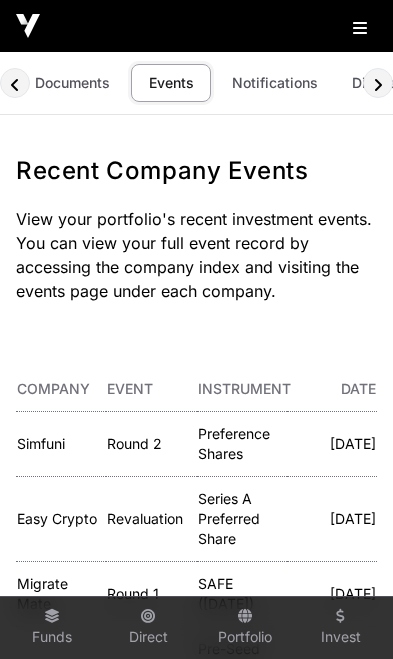click on "Simfuni" 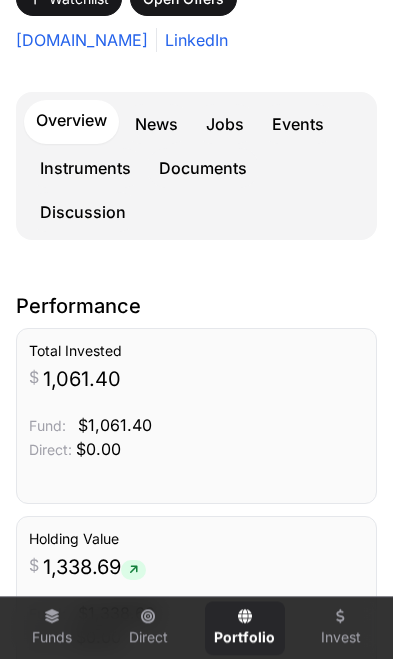 scroll, scrollTop: 484, scrollLeft: 0, axis: vertical 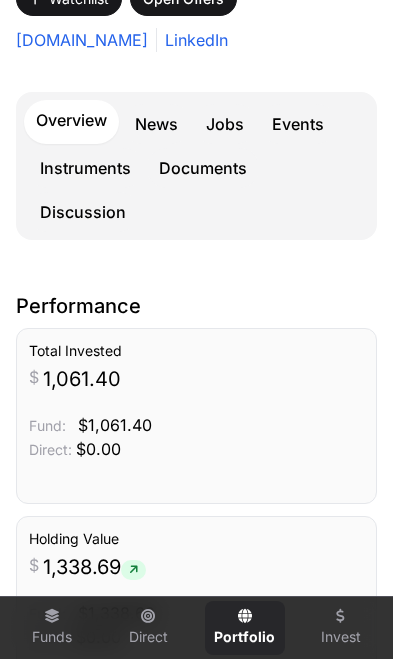 click on "News" 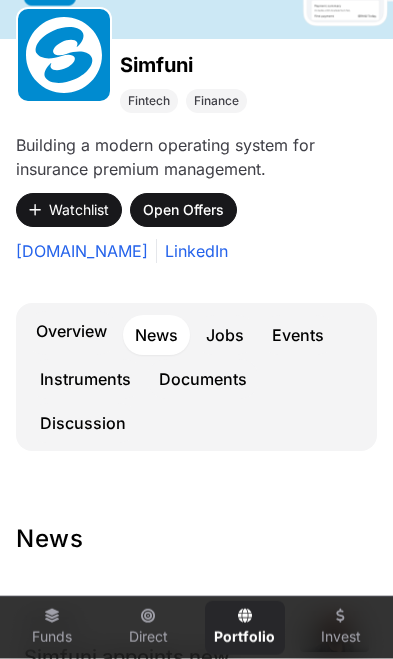 scroll, scrollTop: 279, scrollLeft: 0, axis: vertical 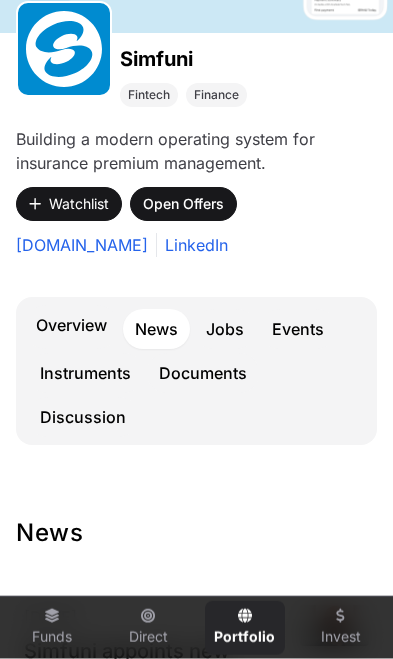 click on "Documents" 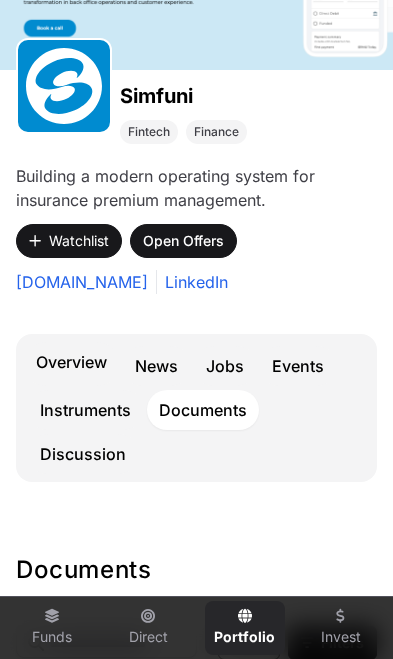 scroll, scrollTop: 236, scrollLeft: 0, axis: vertical 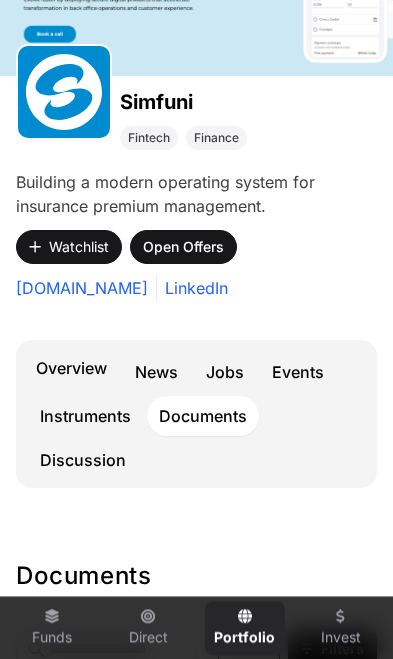 click on "Discussion" 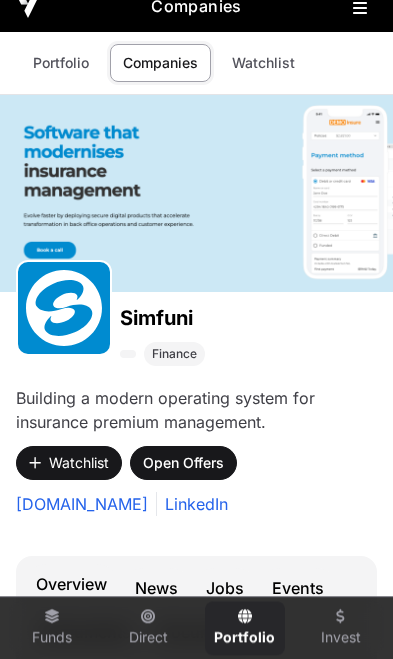 scroll, scrollTop: 0, scrollLeft: 0, axis: both 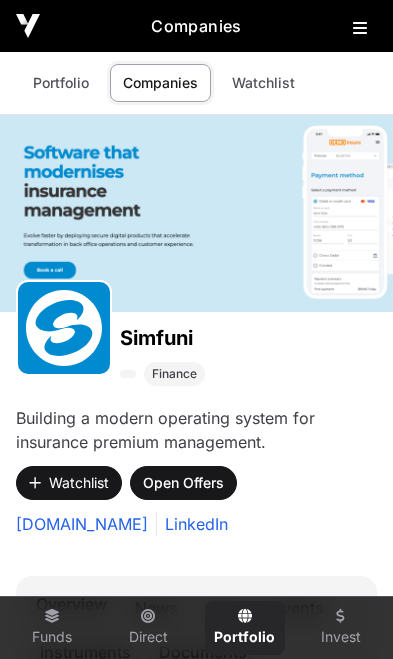 click on "Portfolio" 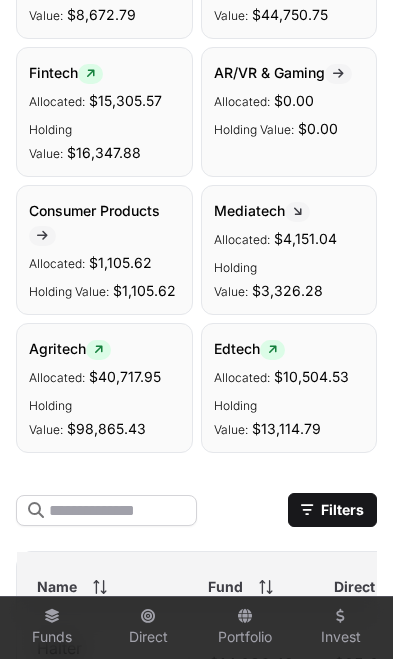 scroll, scrollTop: 953, scrollLeft: 0, axis: vertical 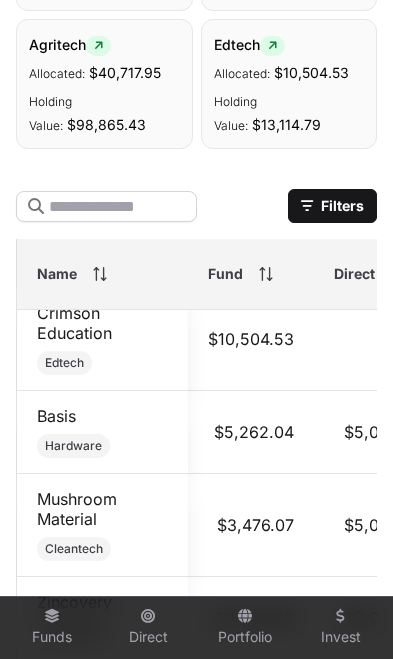 click on "Agritech" 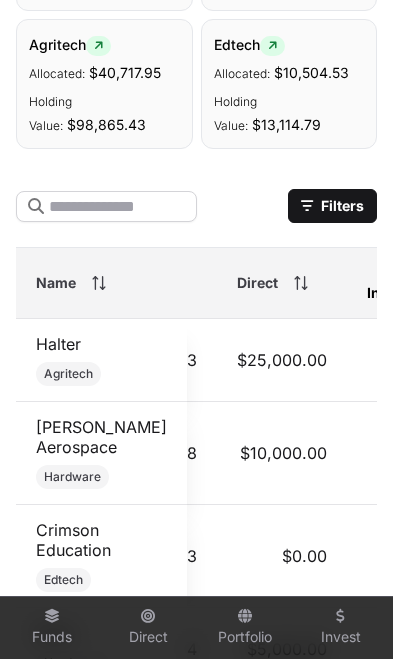 scroll, scrollTop: -1, scrollLeft: 82, axis: both 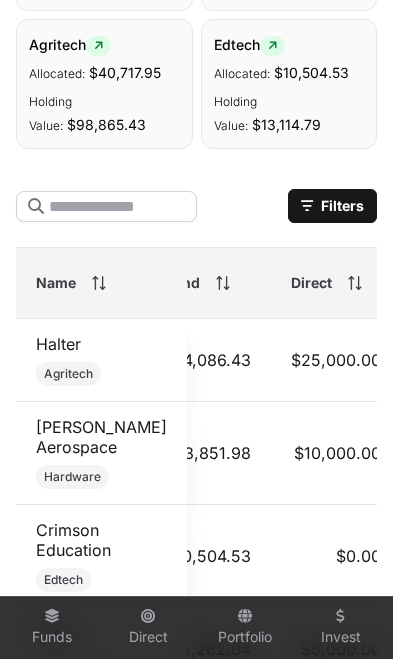 click on "Filters" 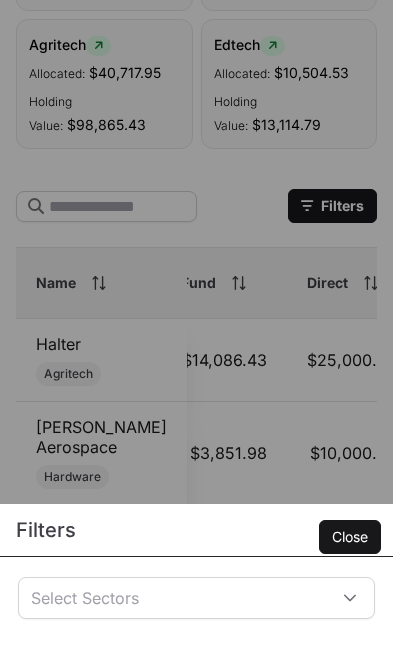 scroll, scrollTop: 0, scrollLeft: 26, axis: horizontal 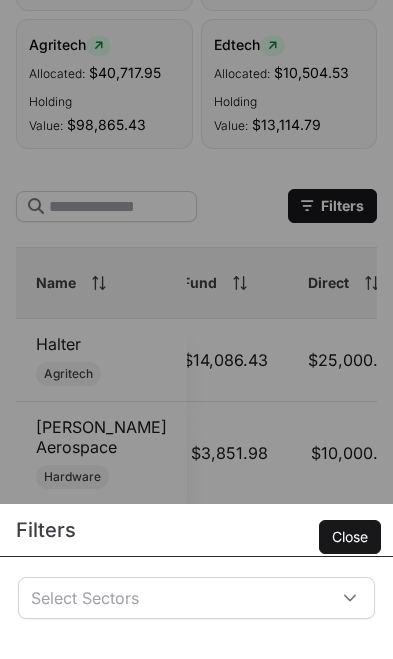 click on "Select Sectors" 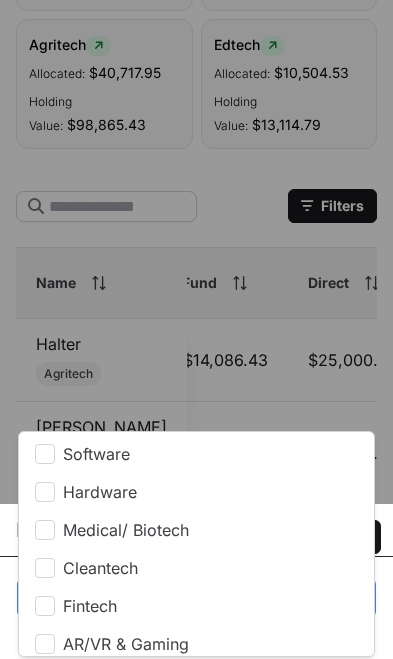 scroll, scrollTop: 21, scrollLeft: 14, axis: both 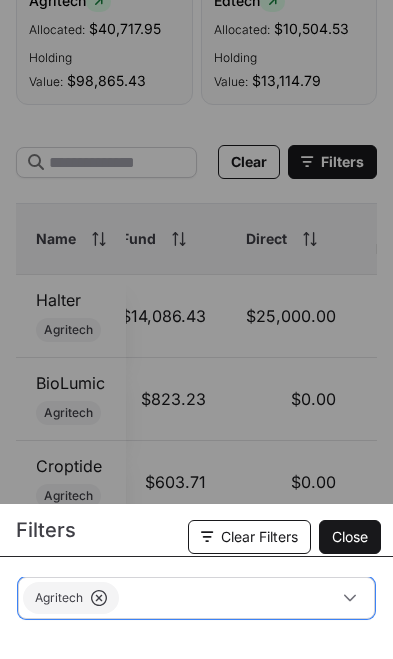 click on "Close" 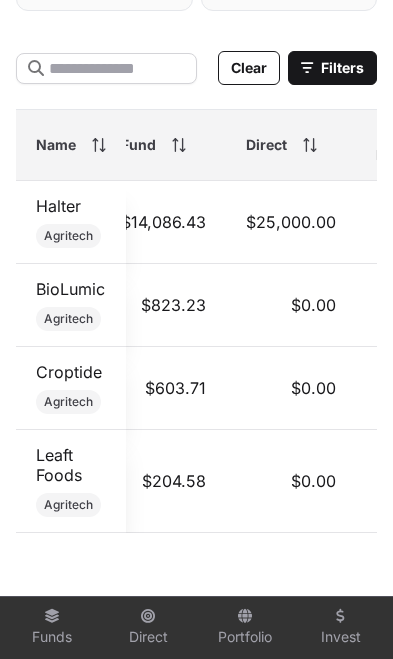 scroll, scrollTop: 1373, scrollLeft: 0, axis: vertical 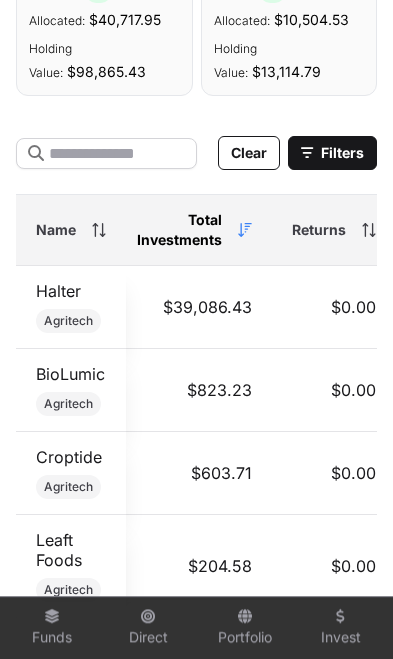 click on "Clear" 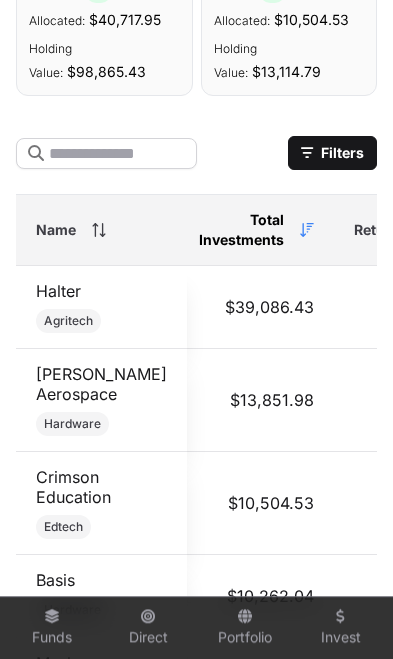 scroll, scrollTop: 1287, scrollLeft: 0, axis: vertical 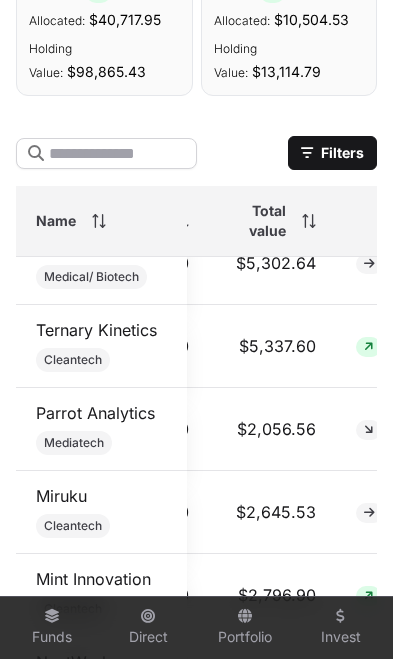 click on "Ternary Kinetics" 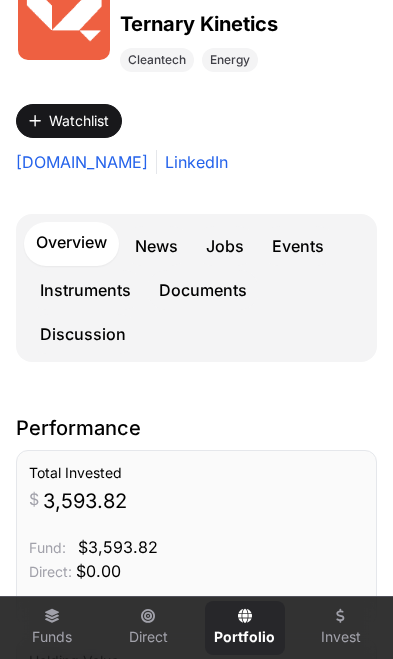 scroll, scrollTop: 317, scrollLeft: 0, axis: vertical 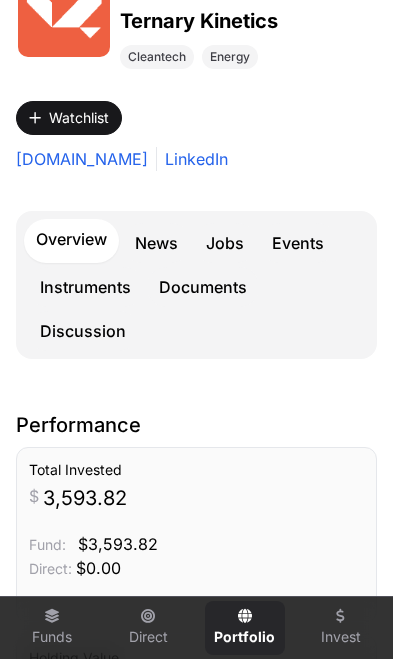 click on "Events" 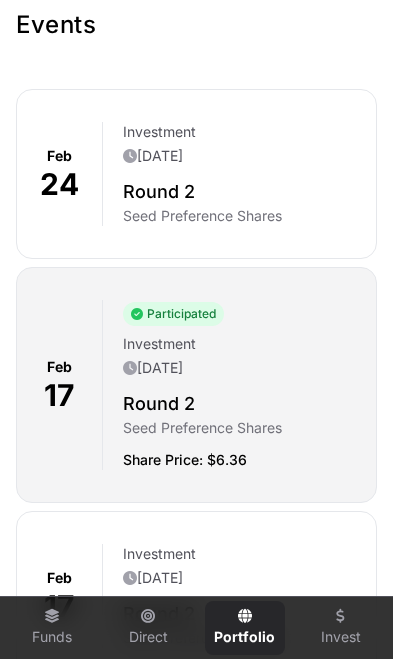 scroll, scrollTop: 742, scrollLeft: 0, axis: vertical 